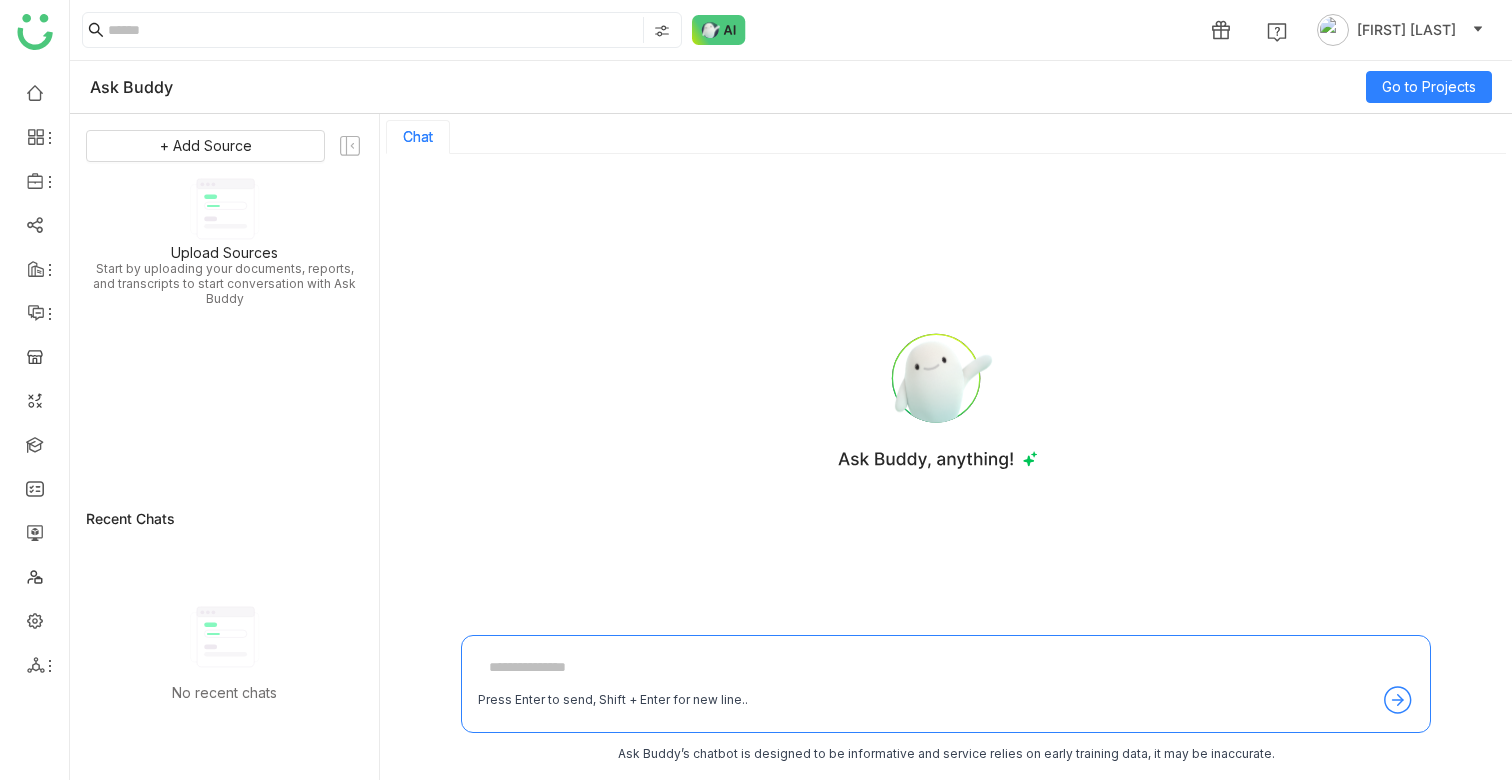 scroll, scrollTop: 0, scrollLeft: 0, axis: both 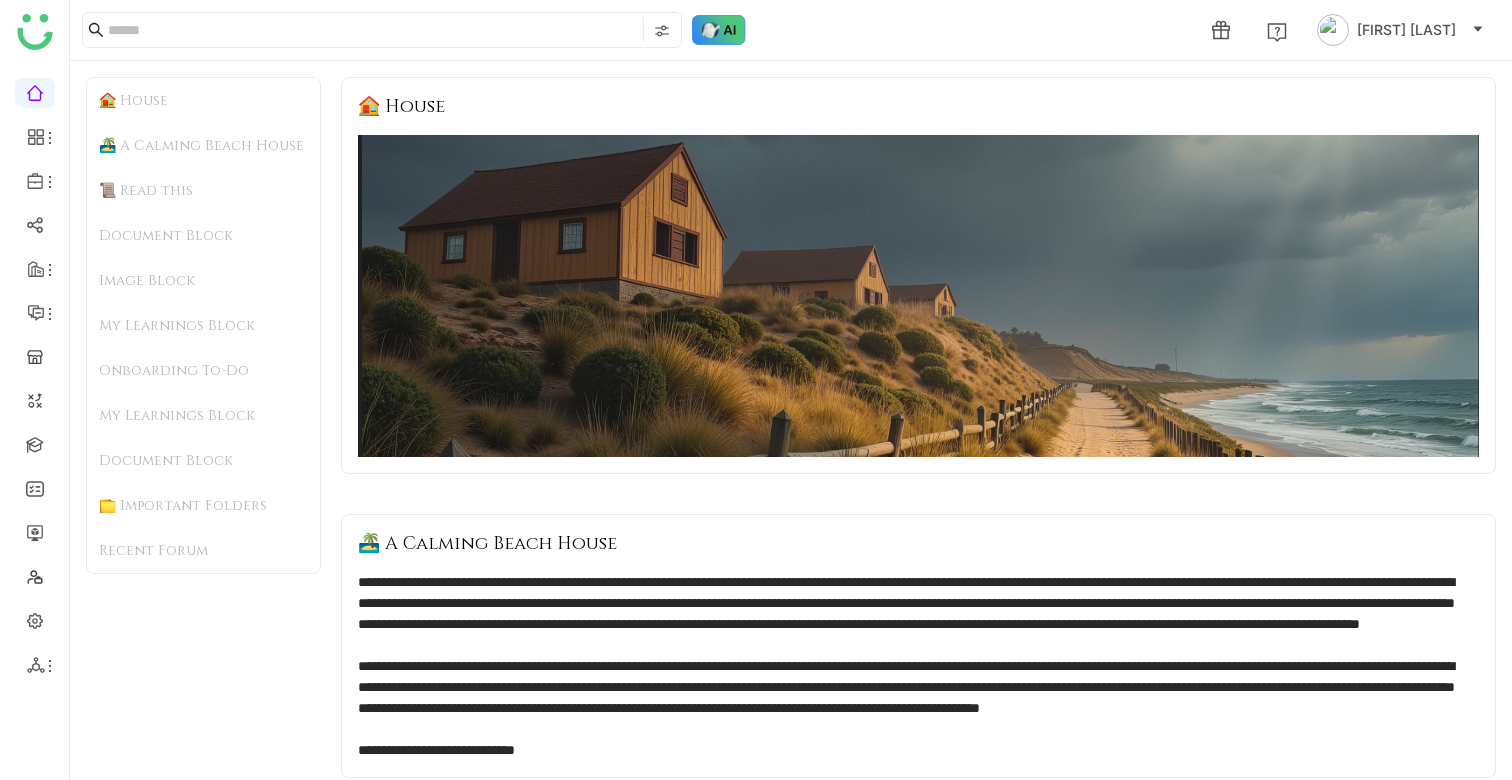 click 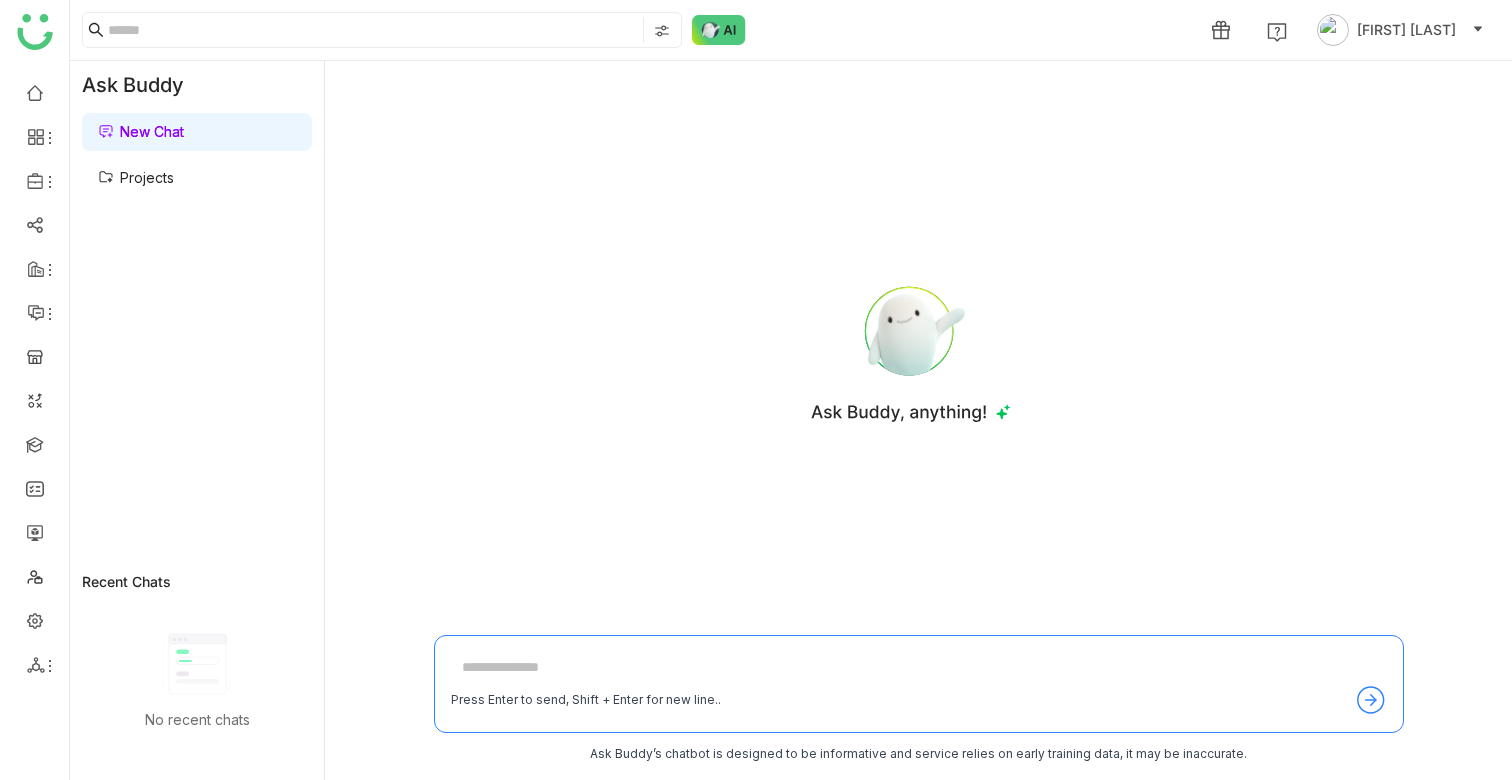 click on "Projects" at bounding box center (136, 177) 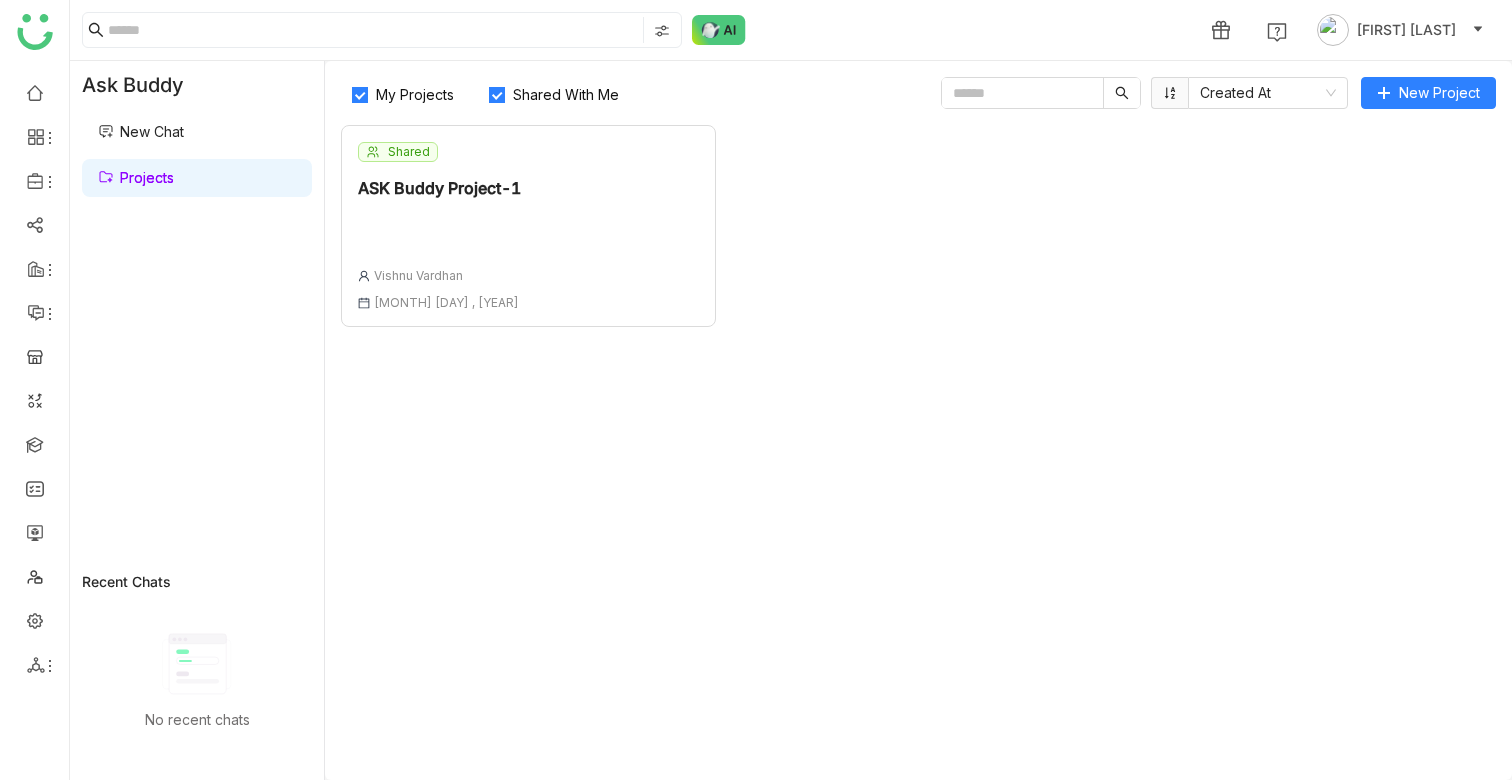 click on "Shared  ASK Buddy Project-1  [FIRST] [LAST] [MONTH] [DAY] , [YEAR]" 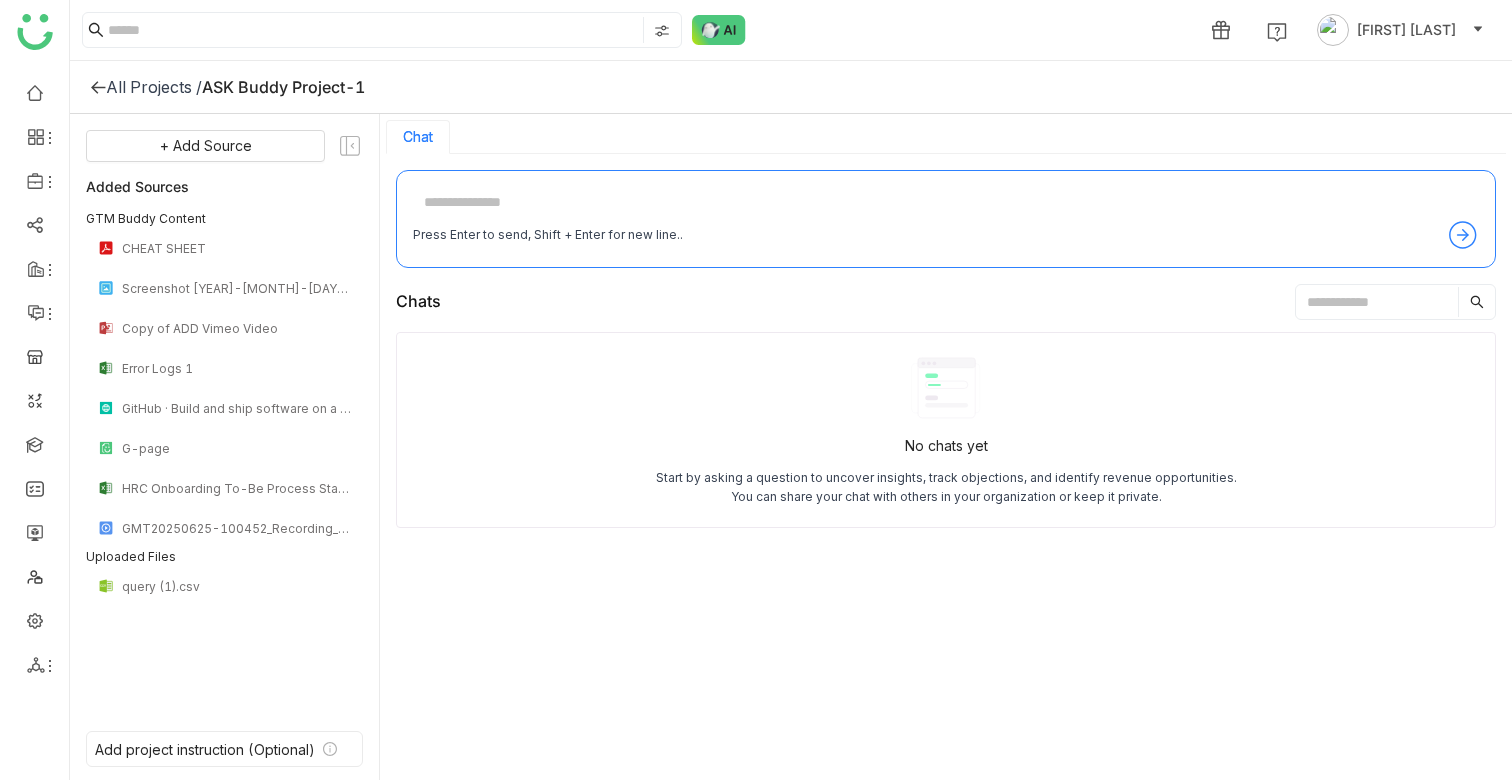 click 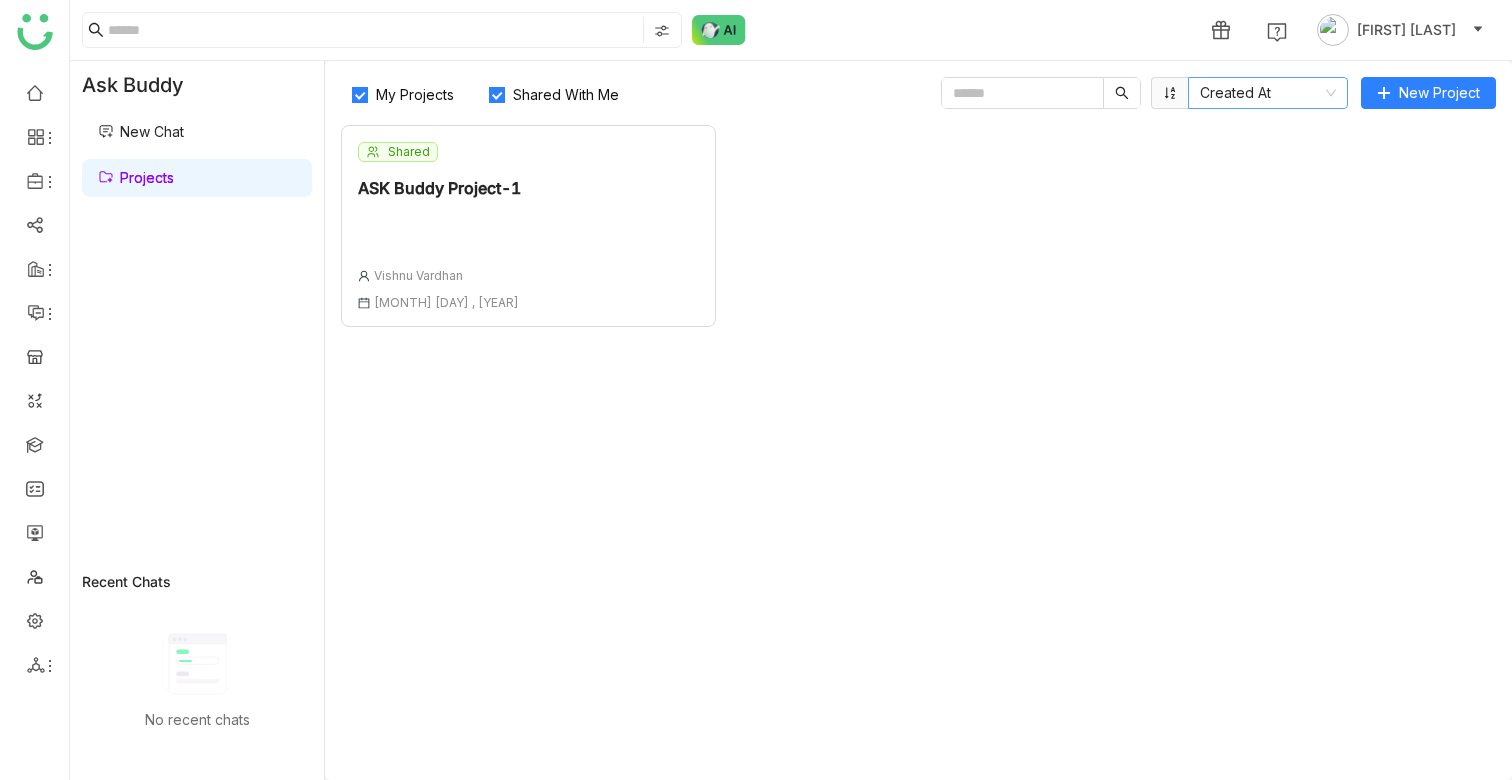 click on "Created At" 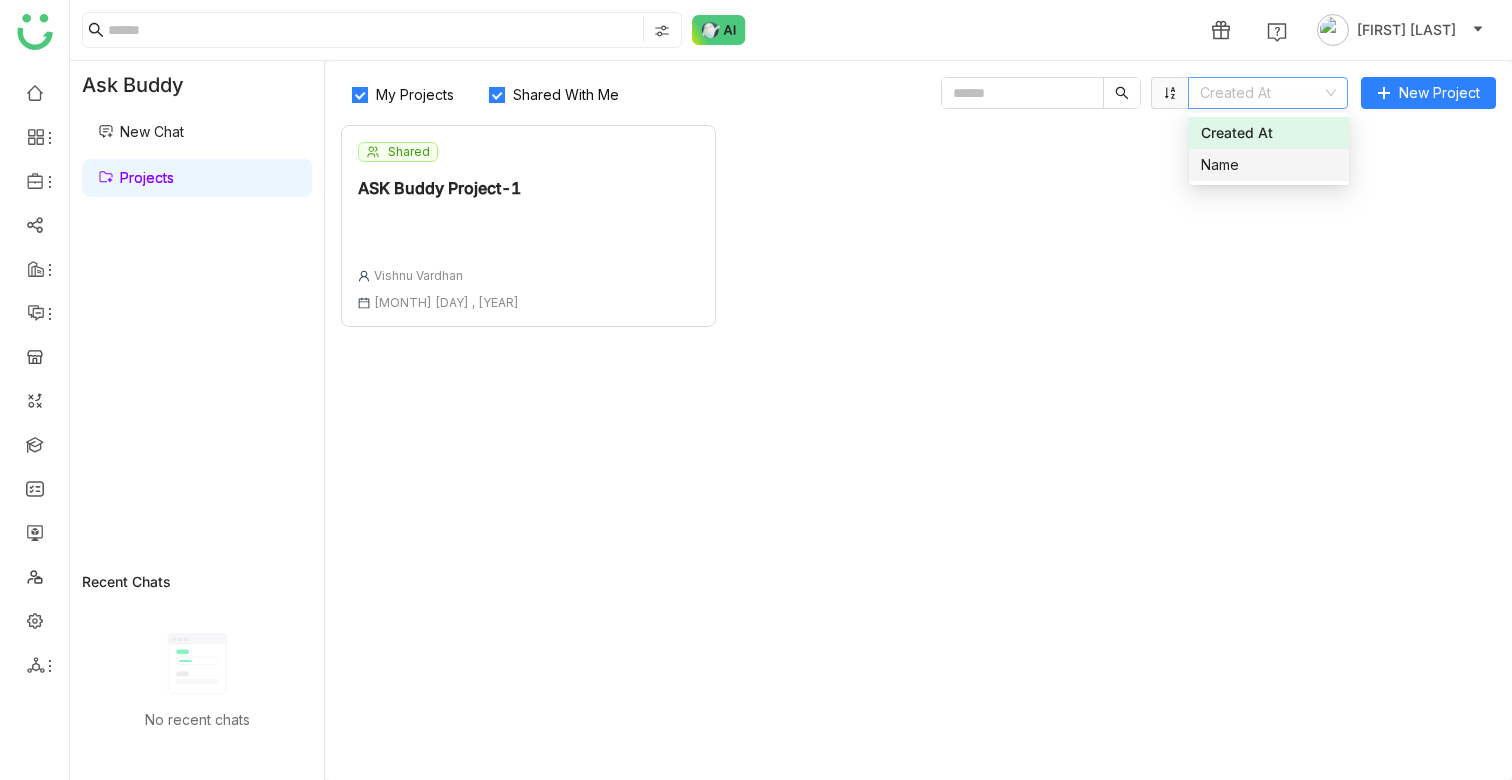 click on "Name" at bounding box center [1269, 165] 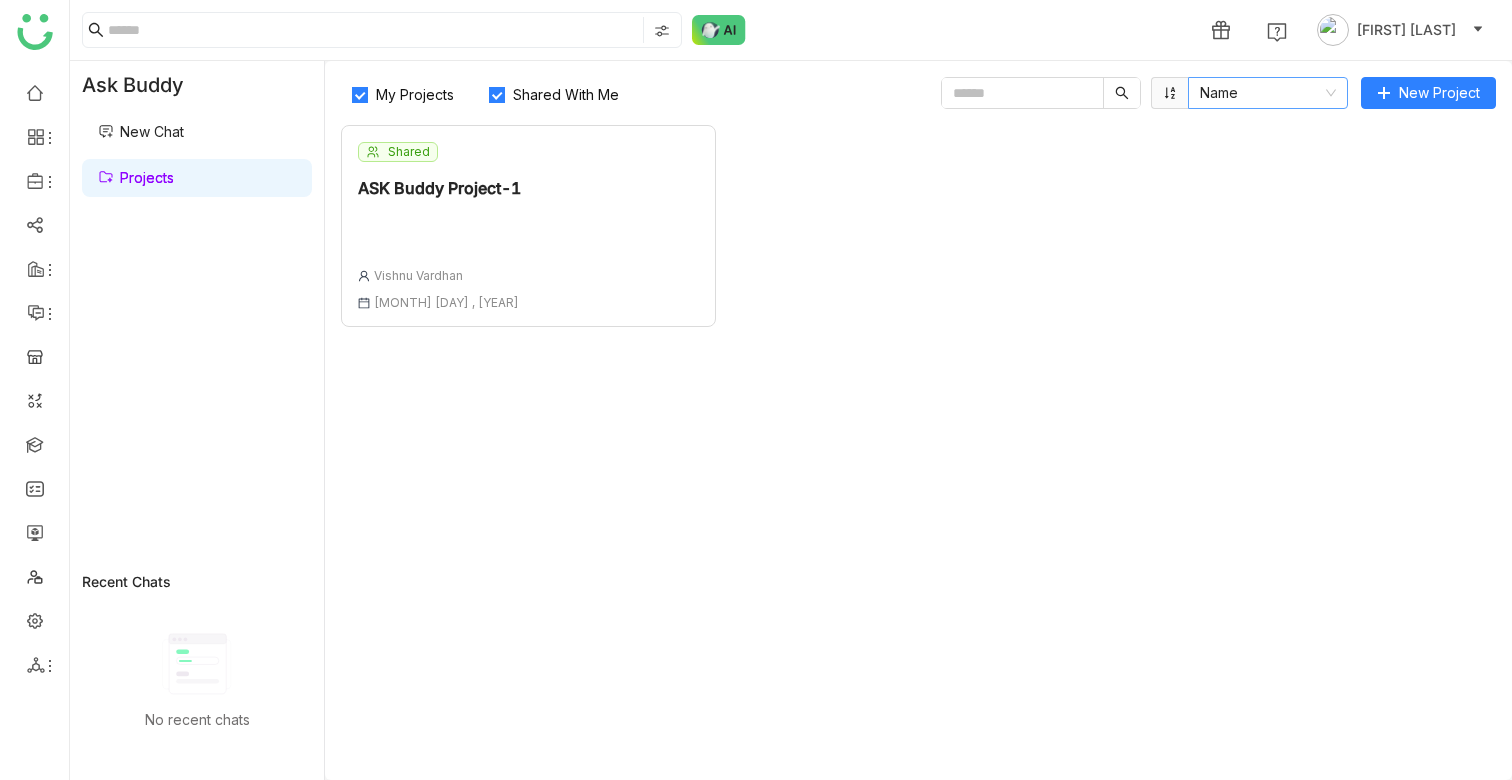 click on "Name" 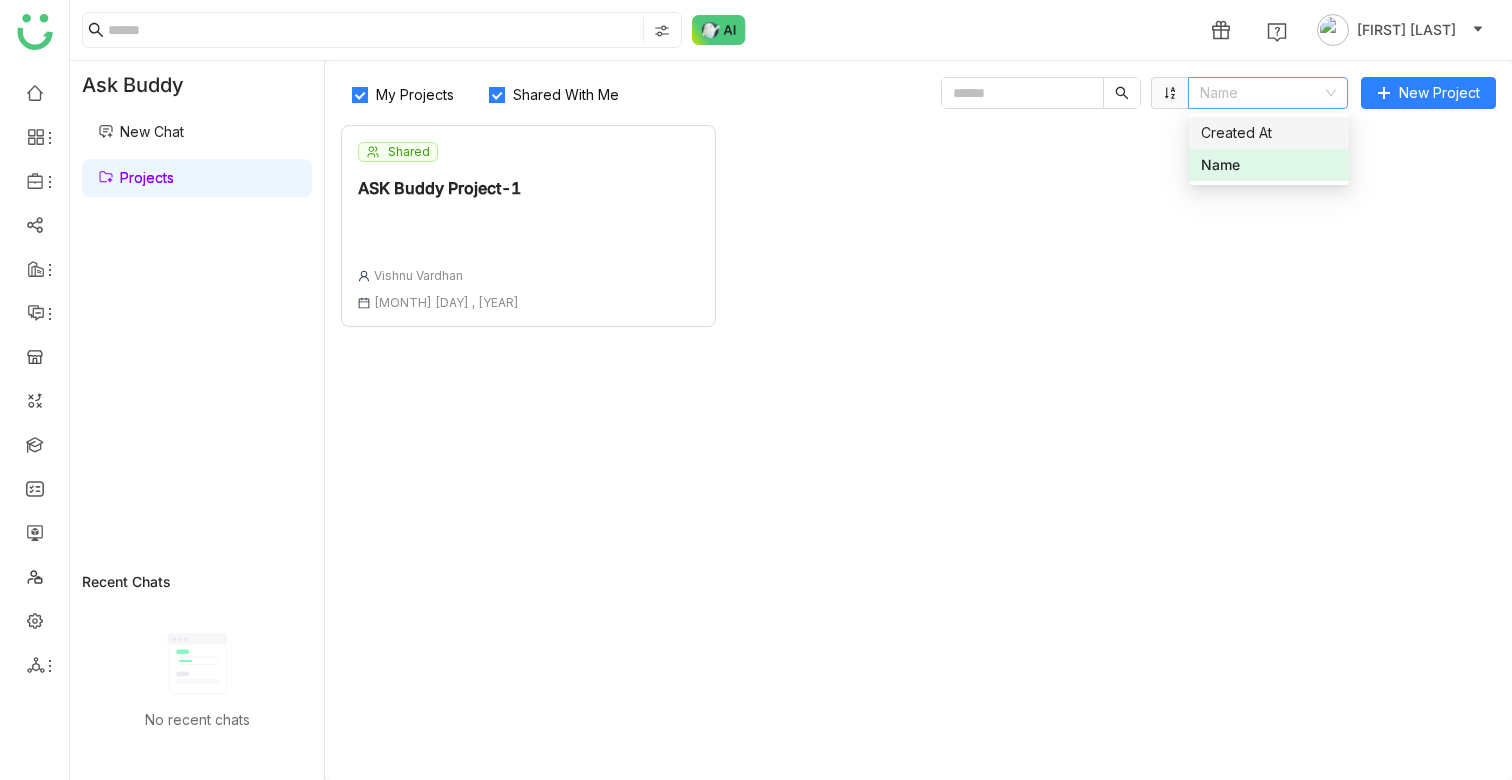 click on "Created At" at bounding box center [1269, 133] 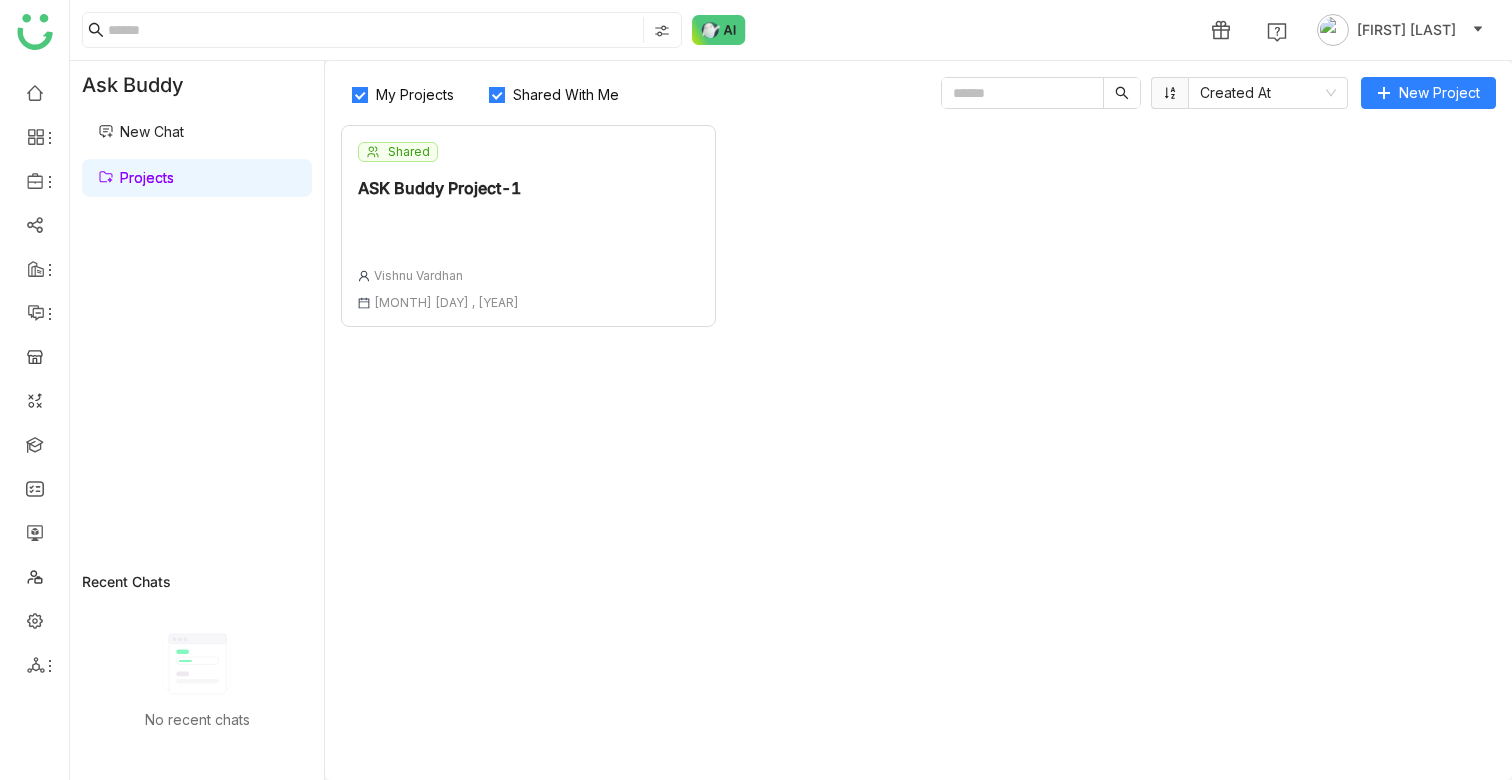 click on "New Chat" at bounding box center [141, 131] 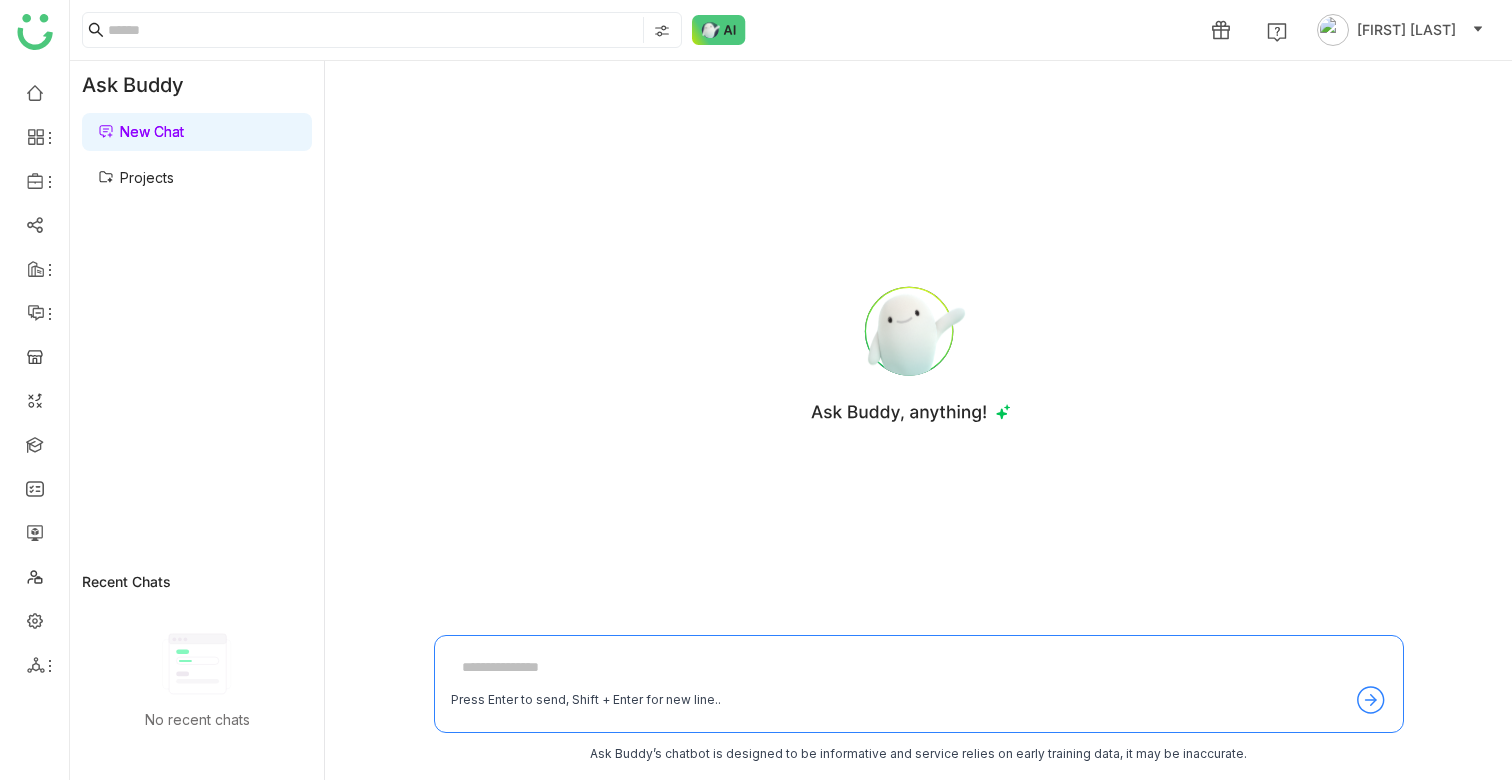 click at bounding box center (919, 668) 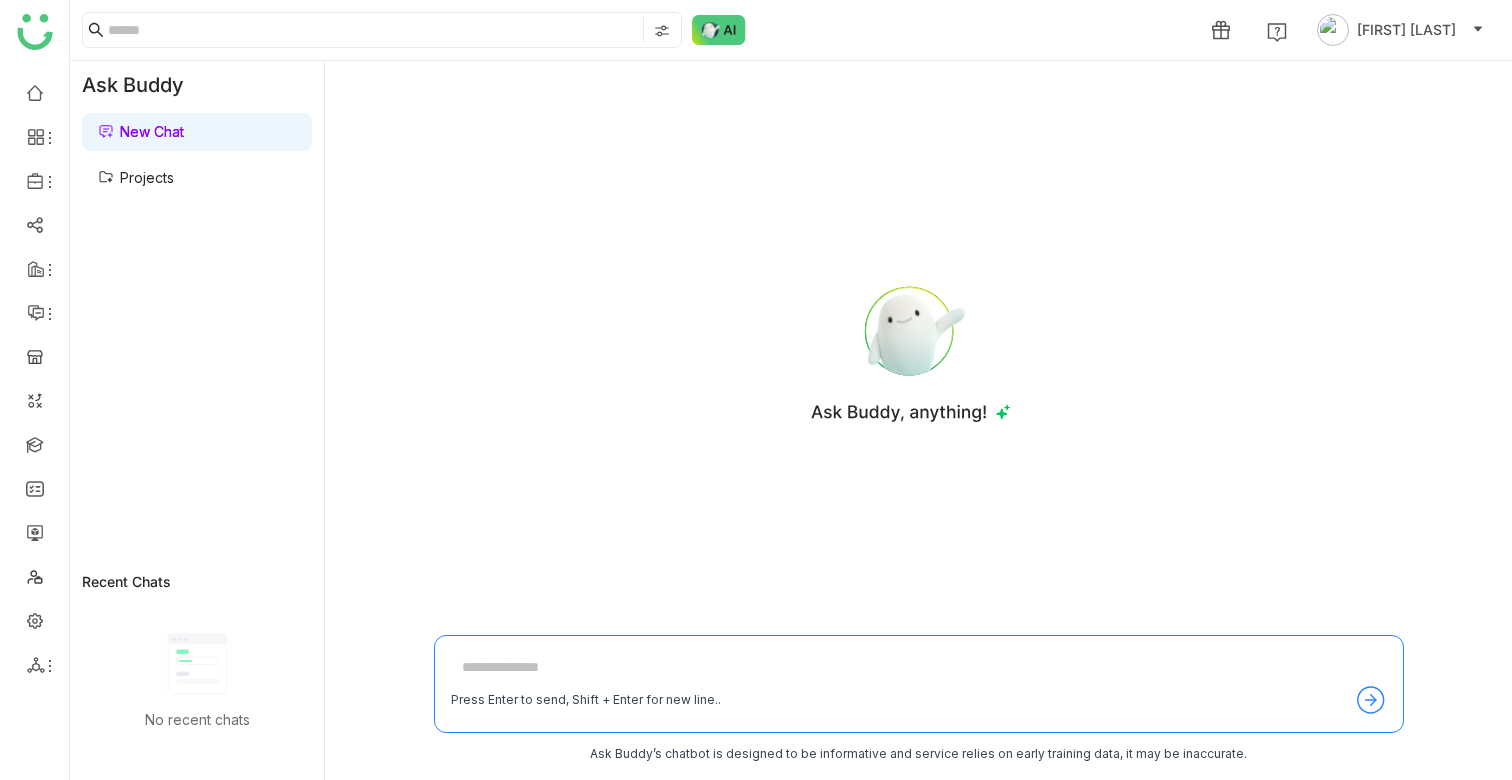 click at bounding box center (919, 668) 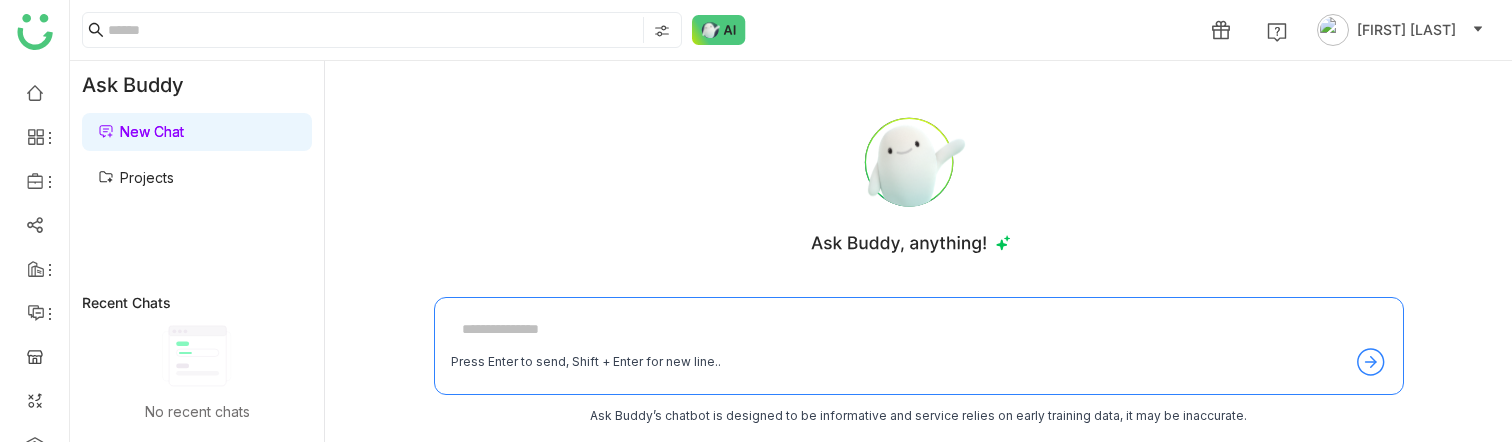 click at bounding box center (919, 330) 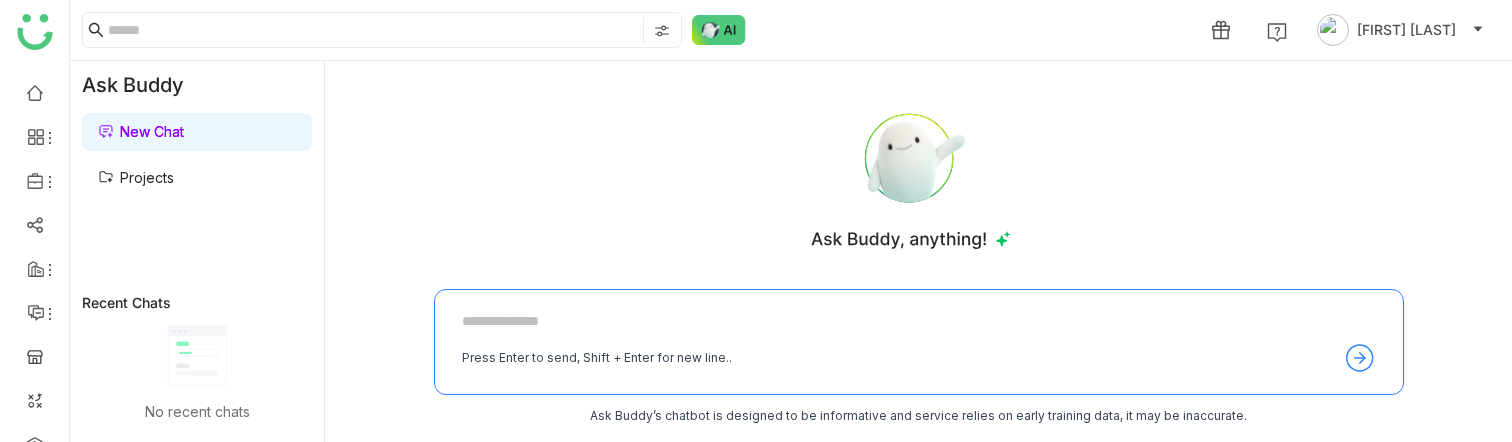 click at bounding box center [911, 177] 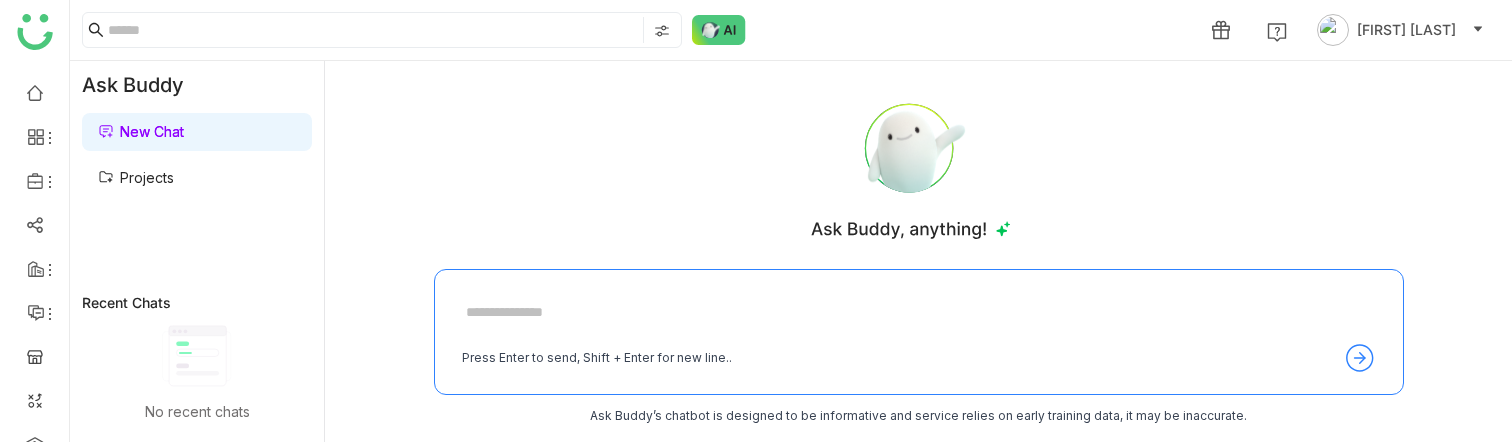 click at bounding box center (919, 312) 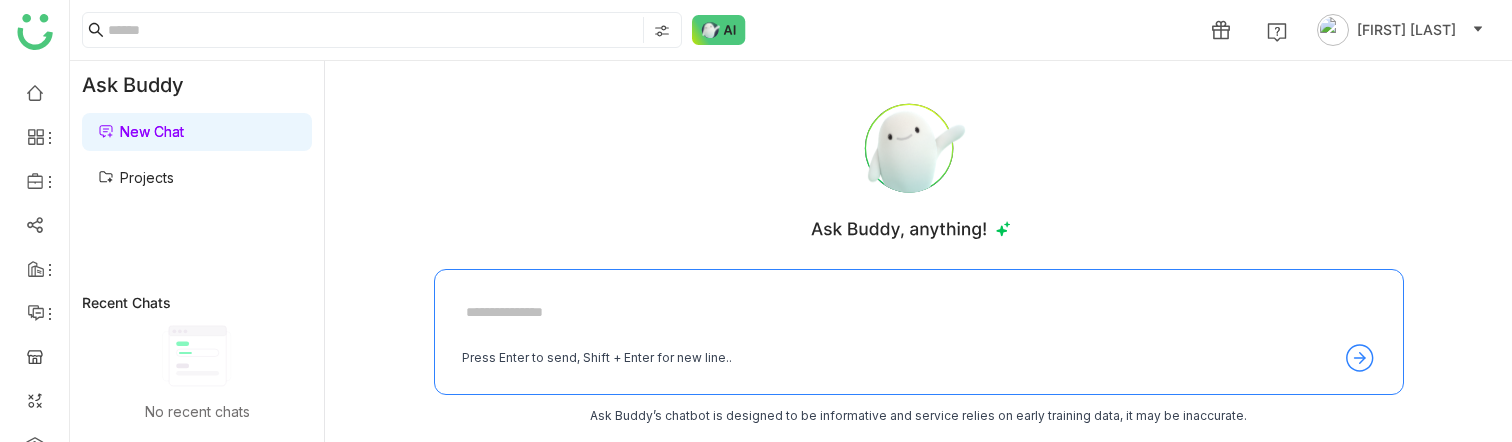 click at bounding box center [919, 312] 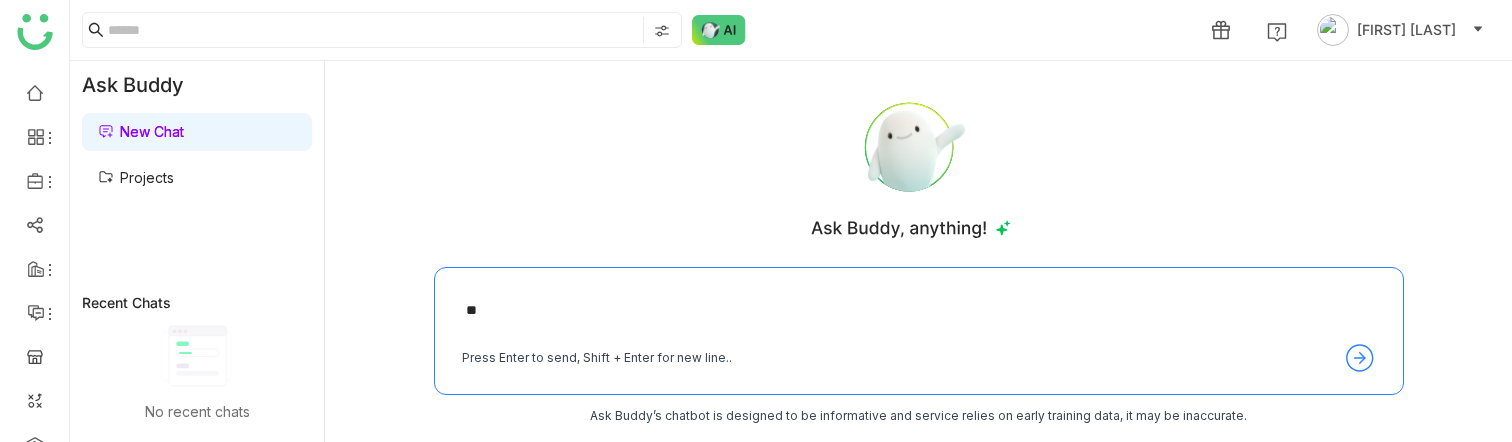 type on "***" 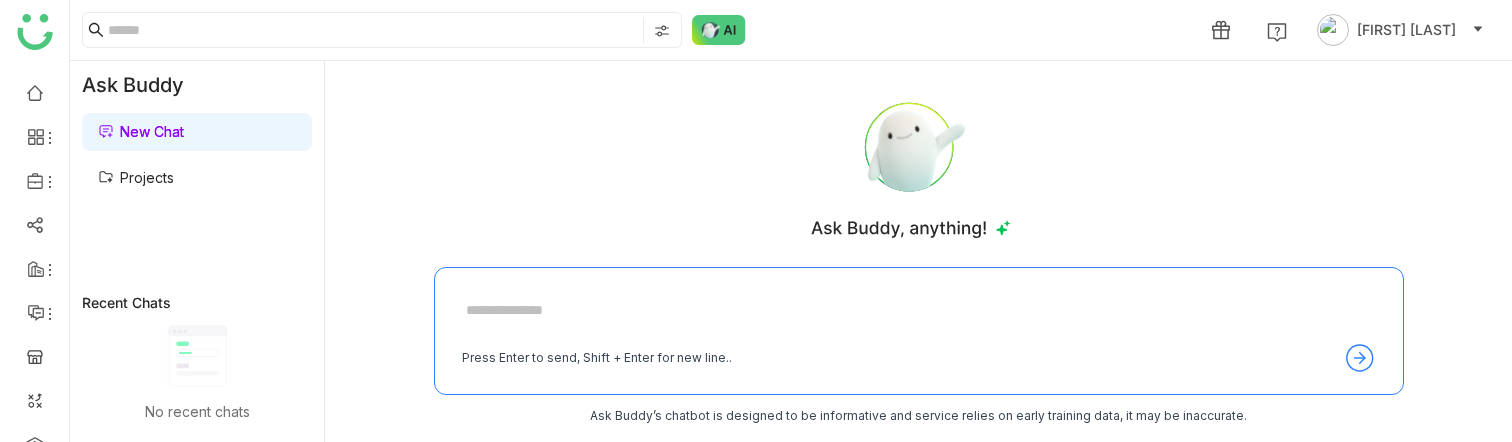 type on "*" 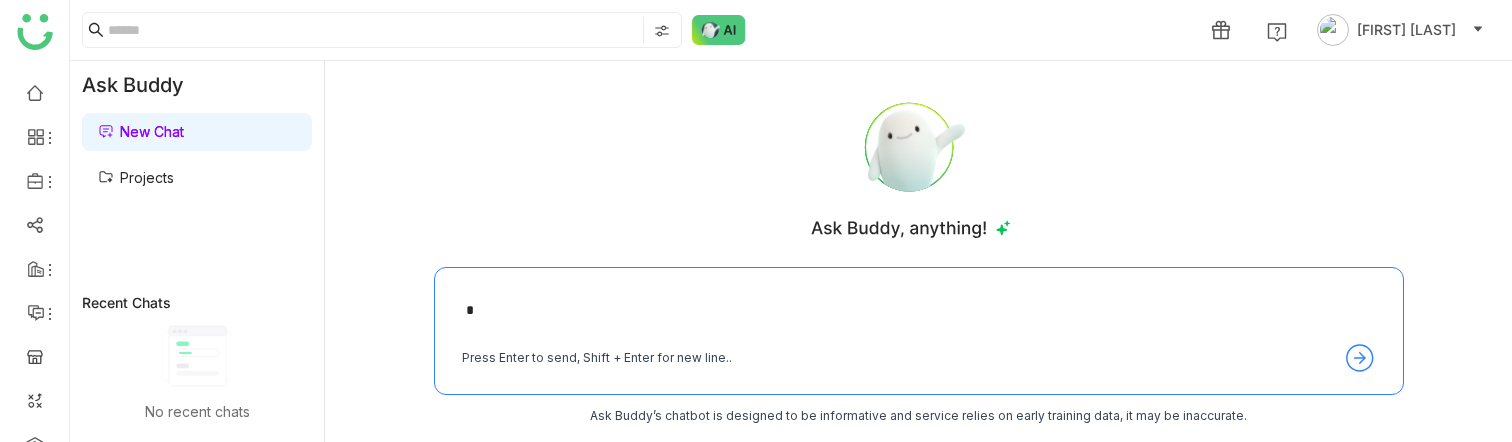 type on "**" 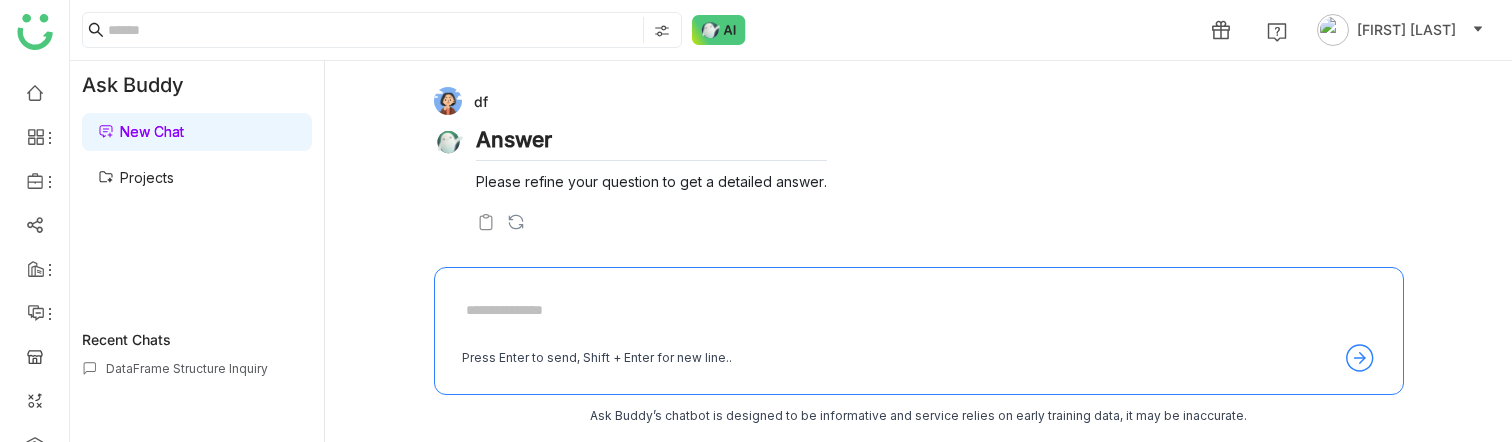 click at bounding box center (919, 311) 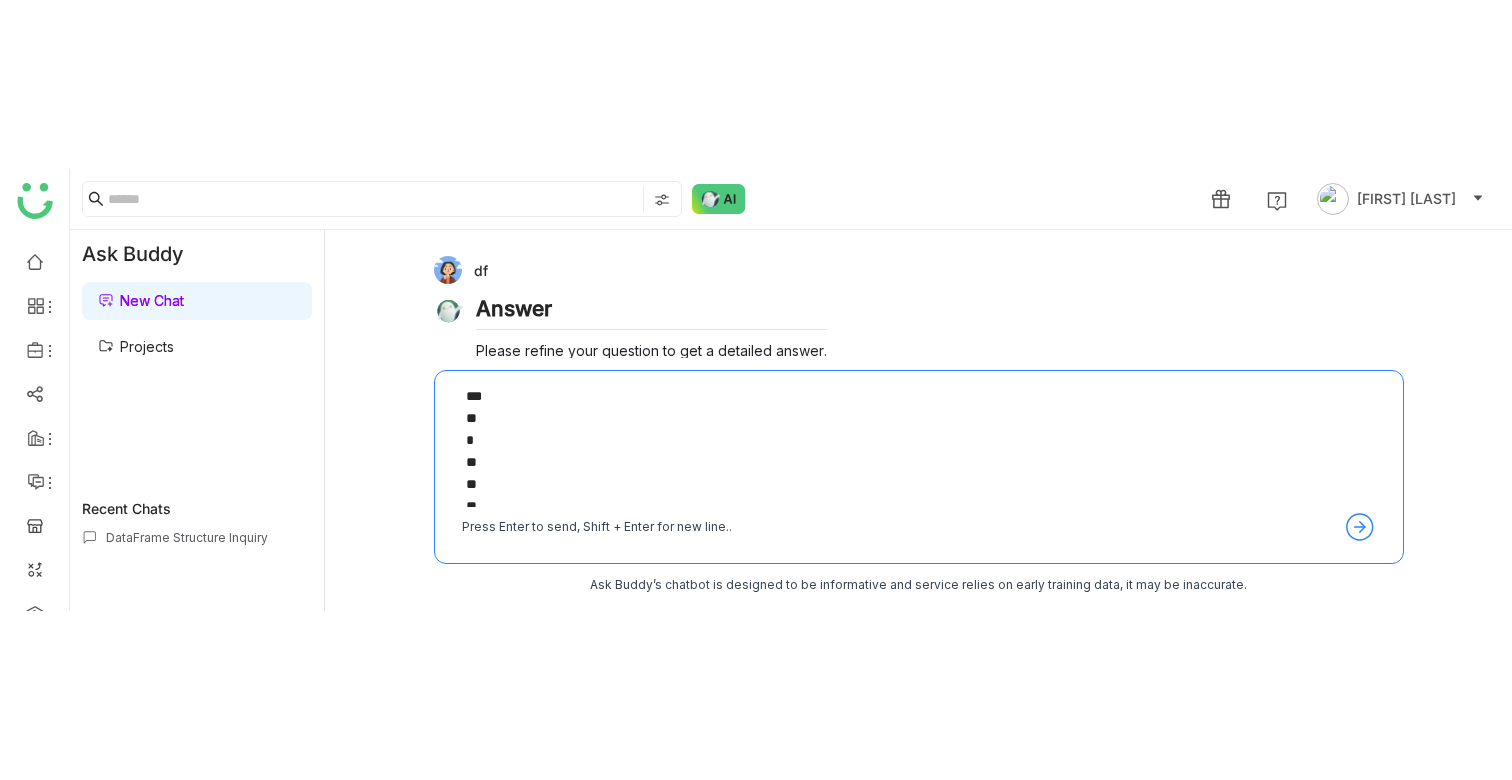 scroll, scrollTop: 0, scrollLeft: 0, axis: both 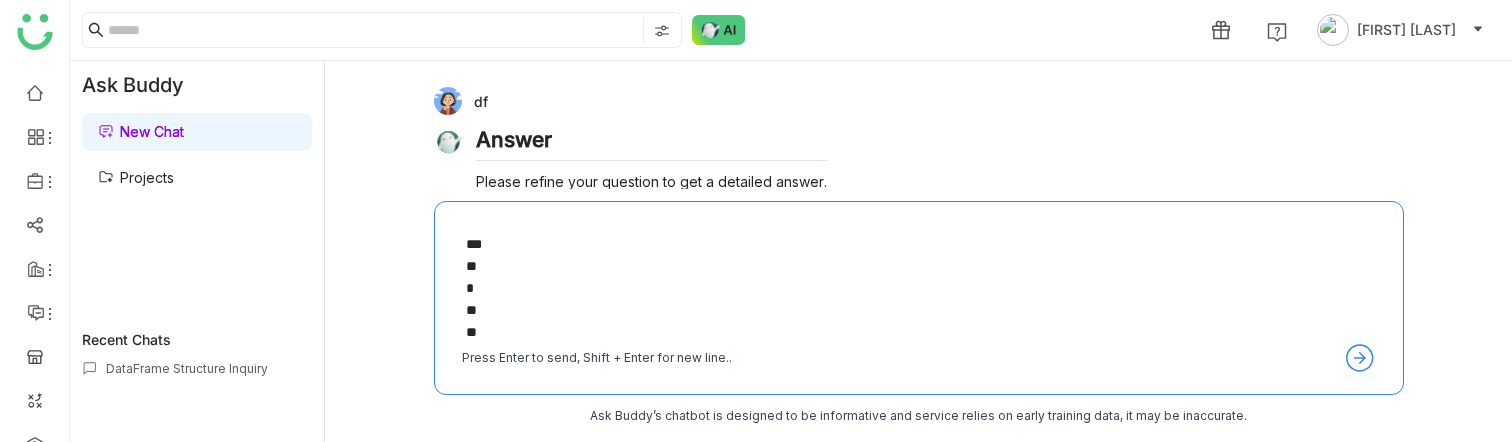 type on "***
**
*
**
**
**
**" 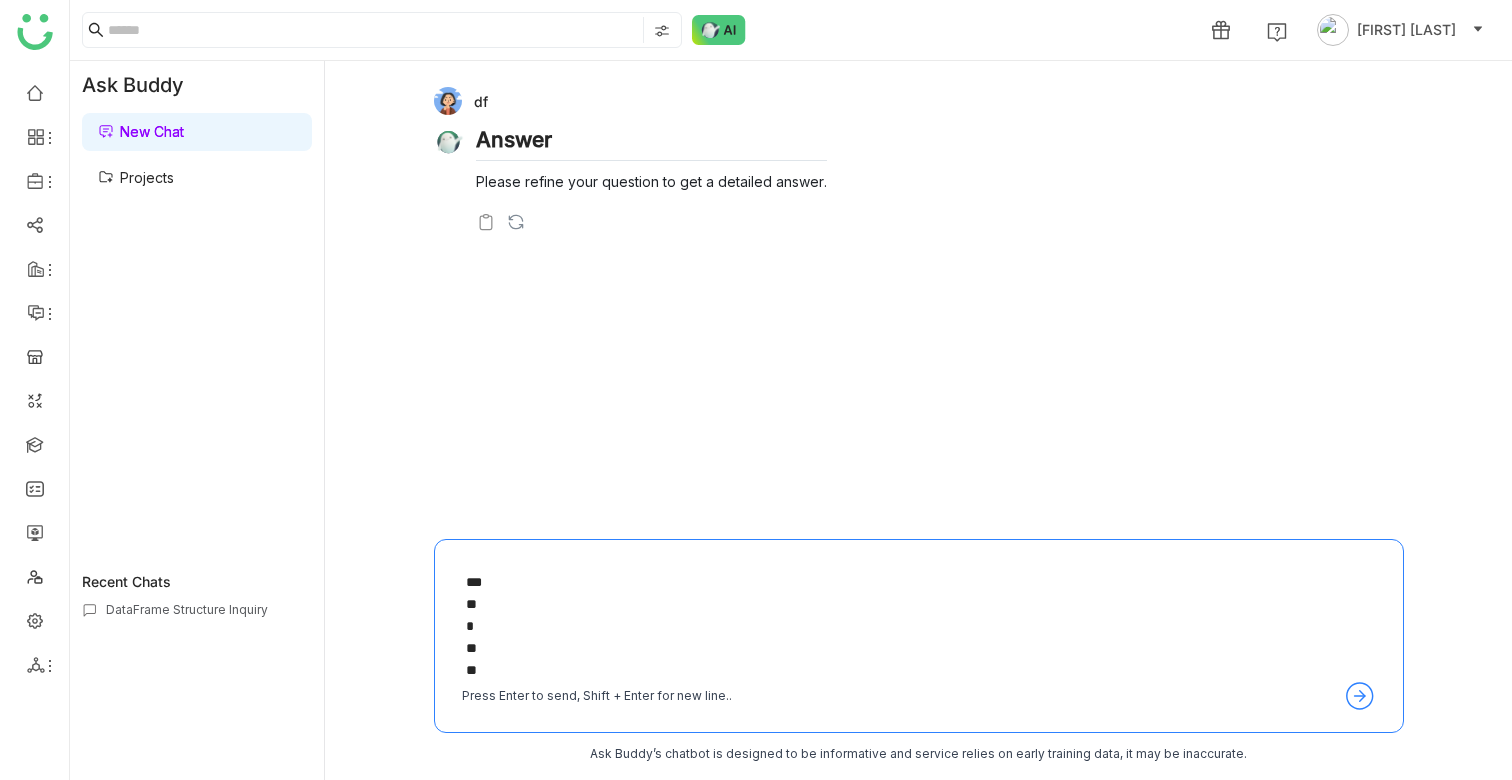 click on "Projects" at bounding box center (136, 177) 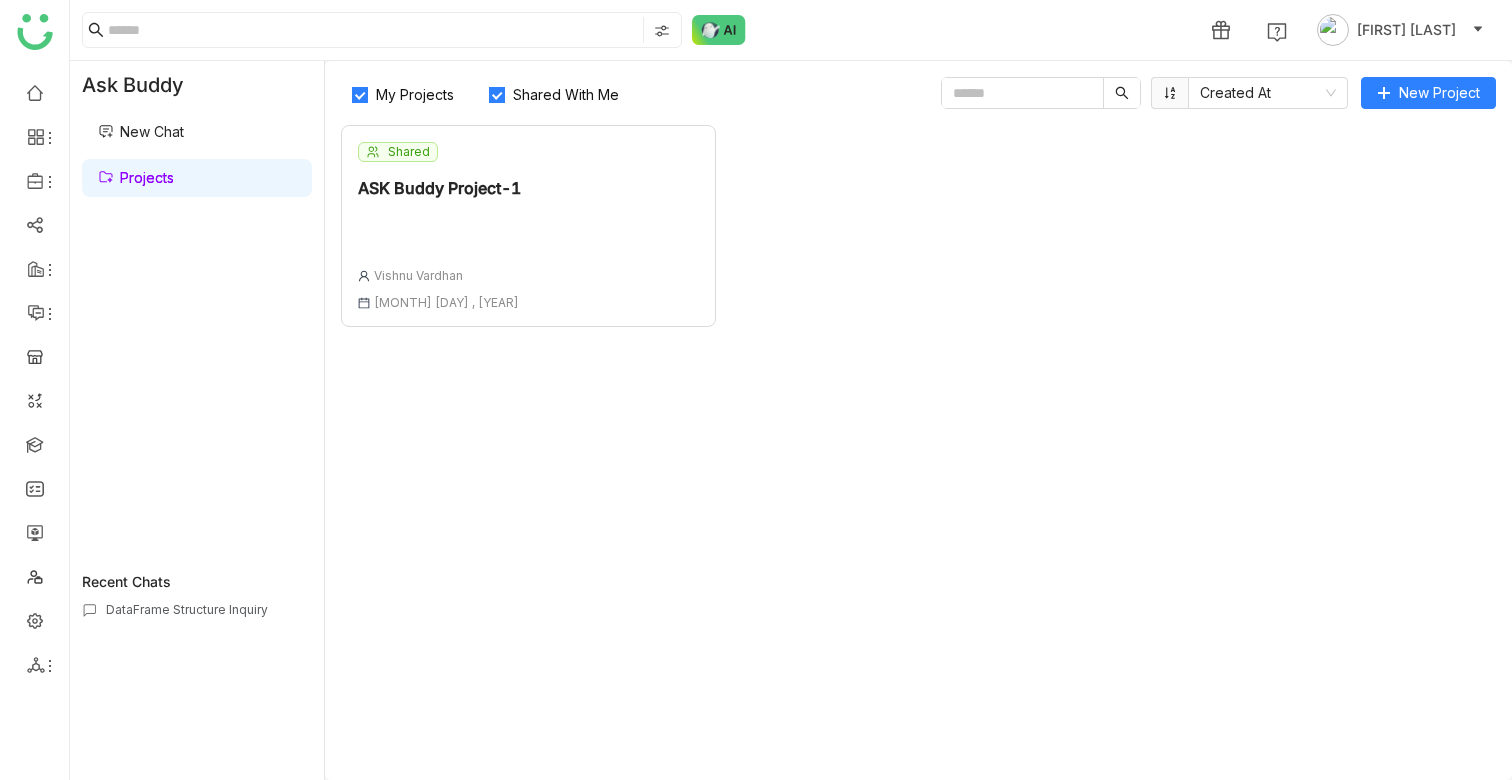 click on "New Chat" at bounding box center (141, 131) 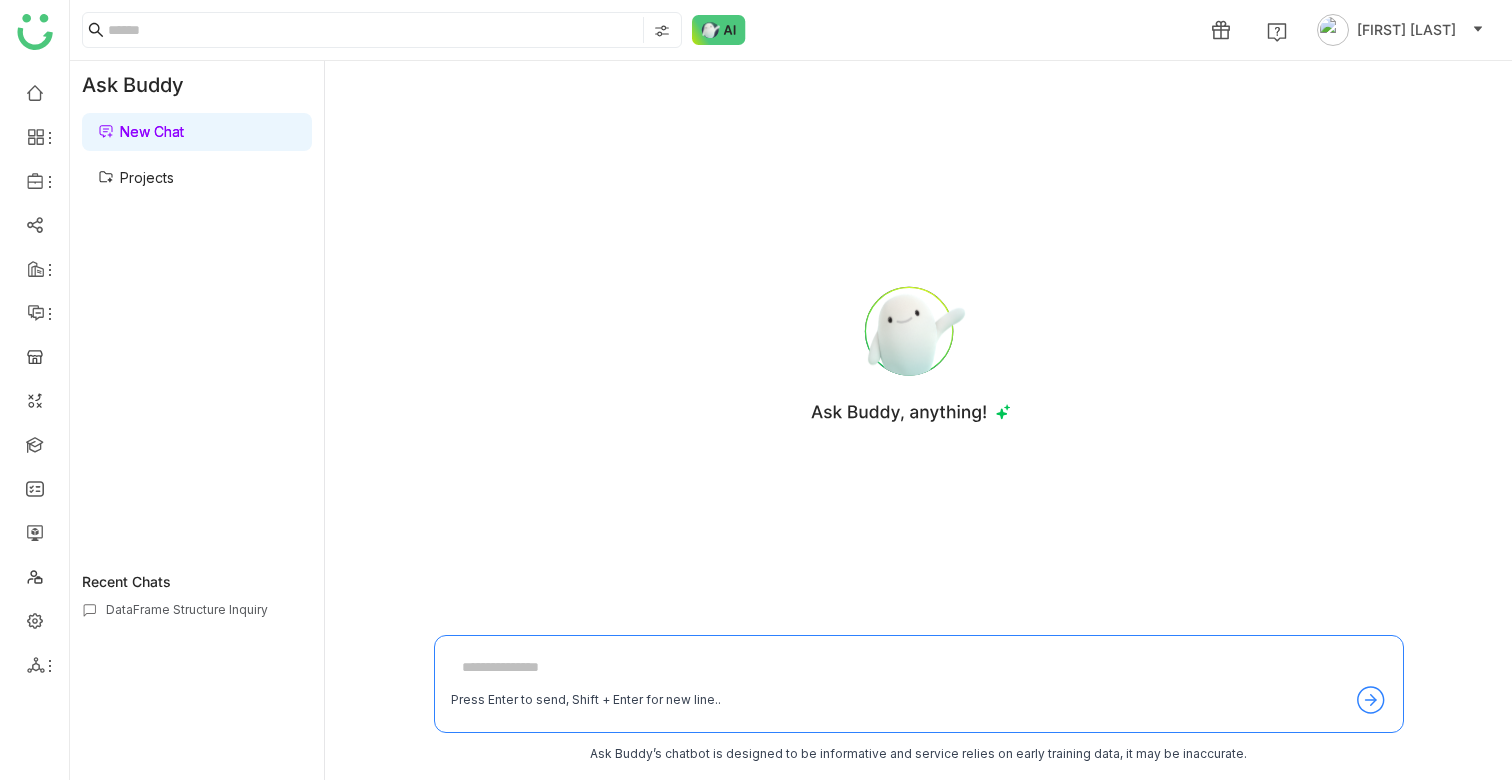 click on "Projects" at bounding box center [136, 177] 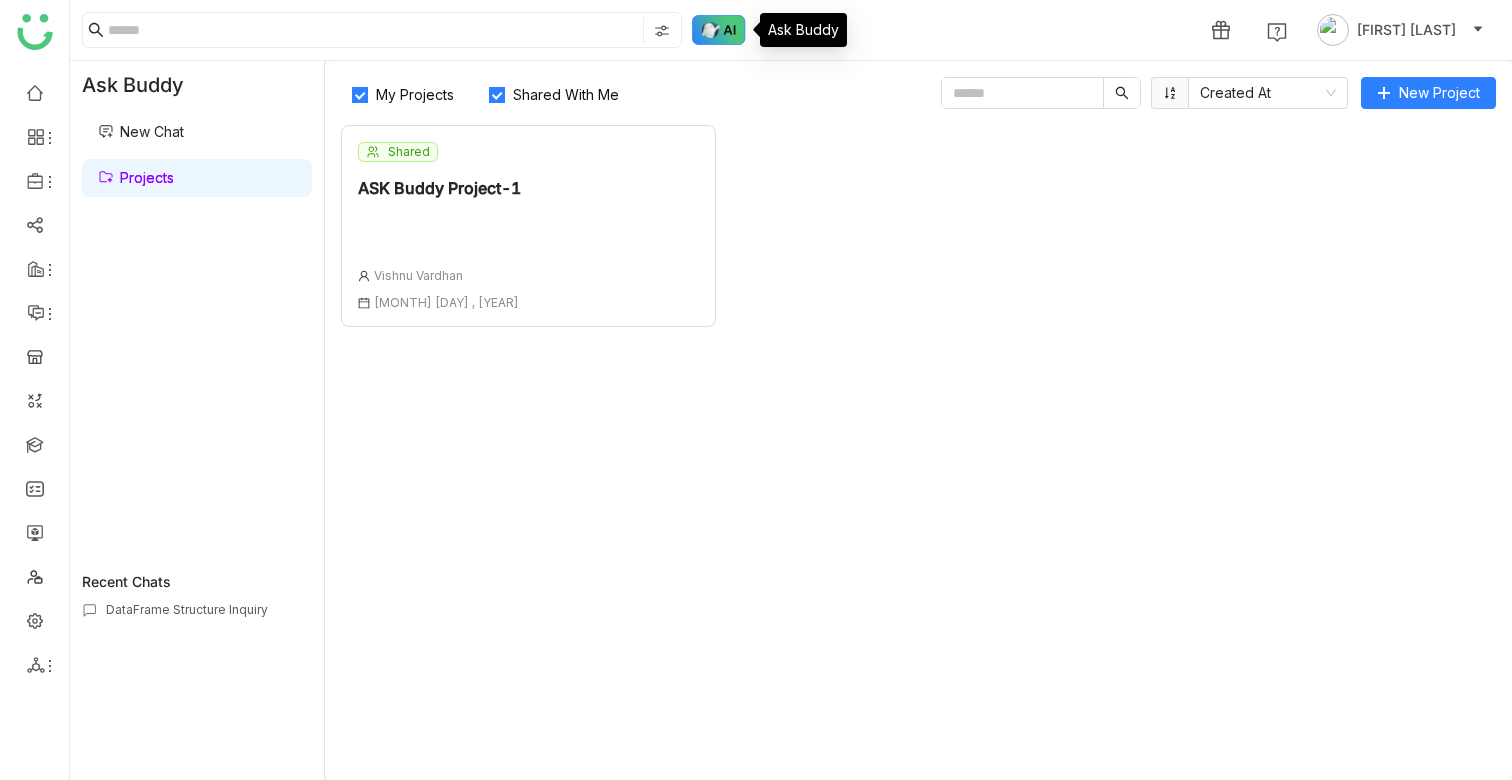 click 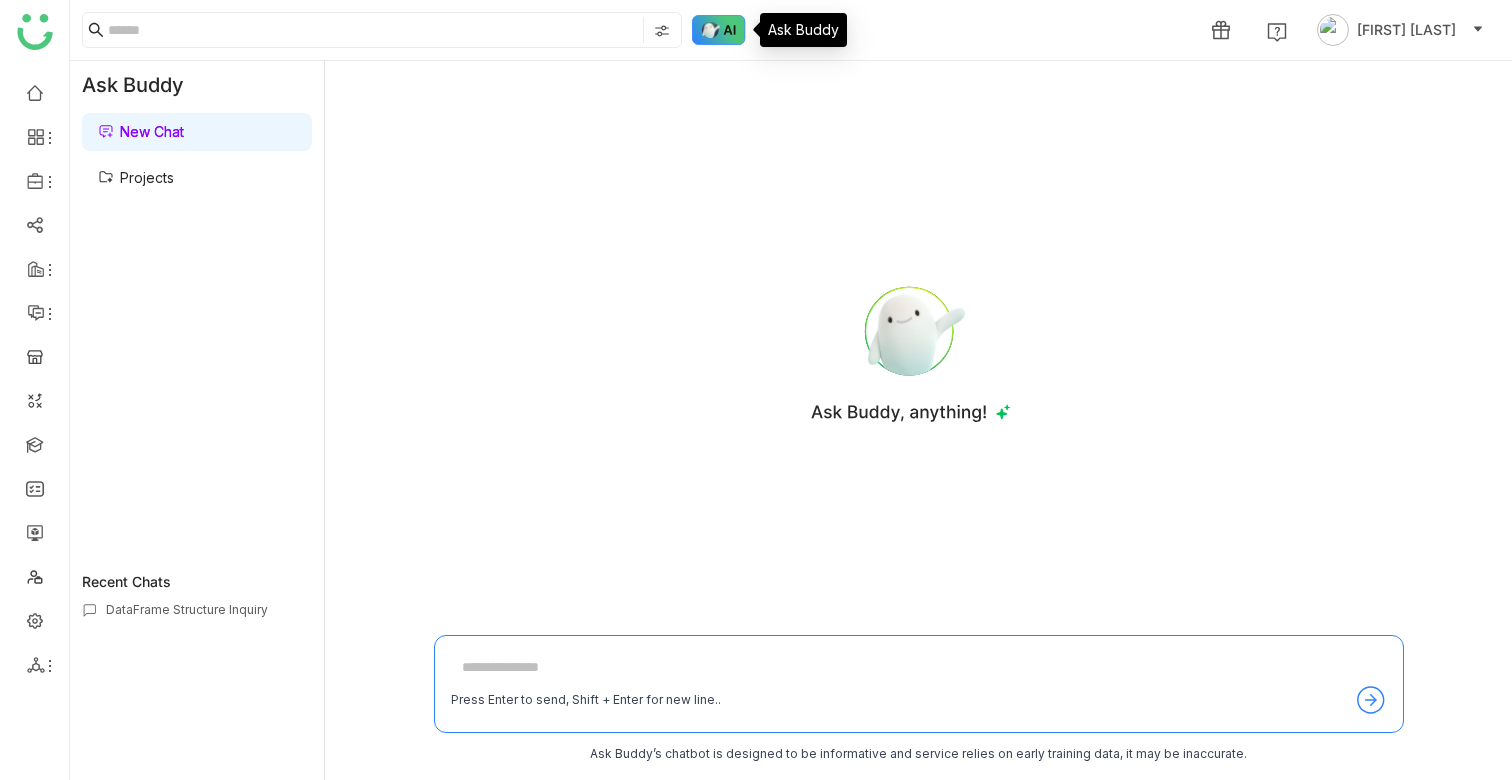 type 